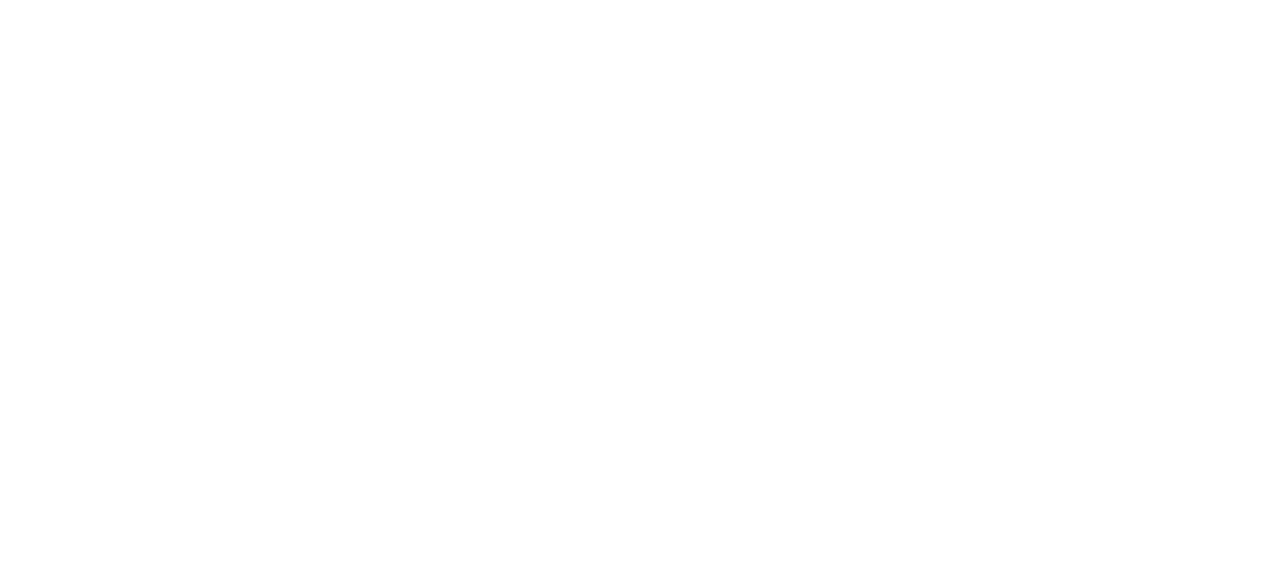 scroll, scrollTop: 0, scrollLeft: 0, axis: both 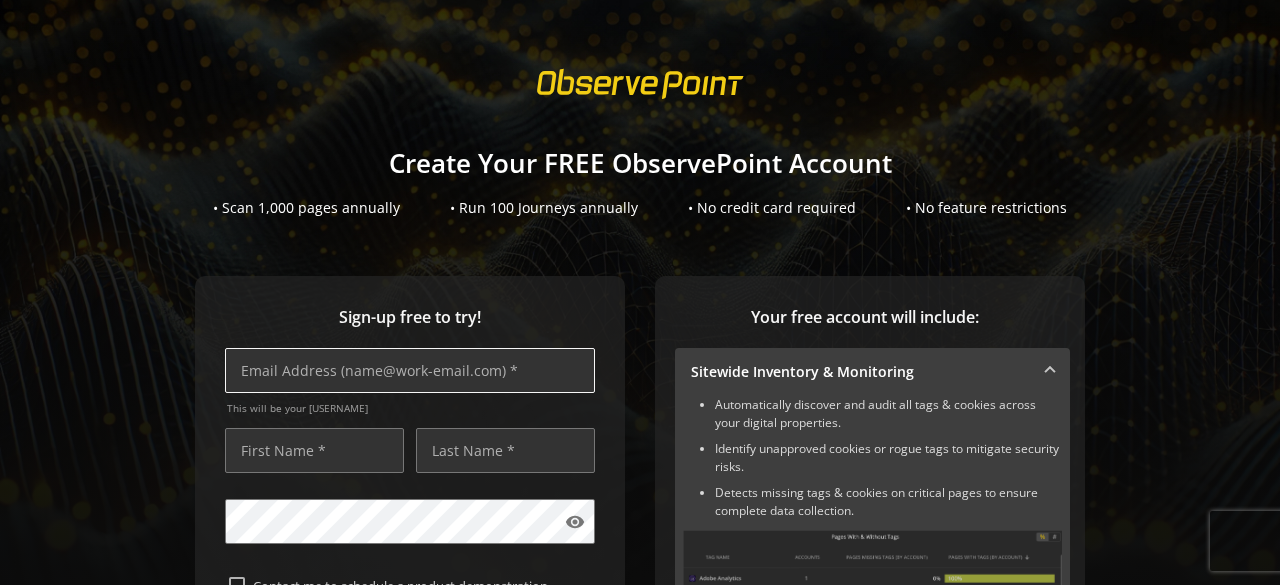 click at bounding box center [410, 370] 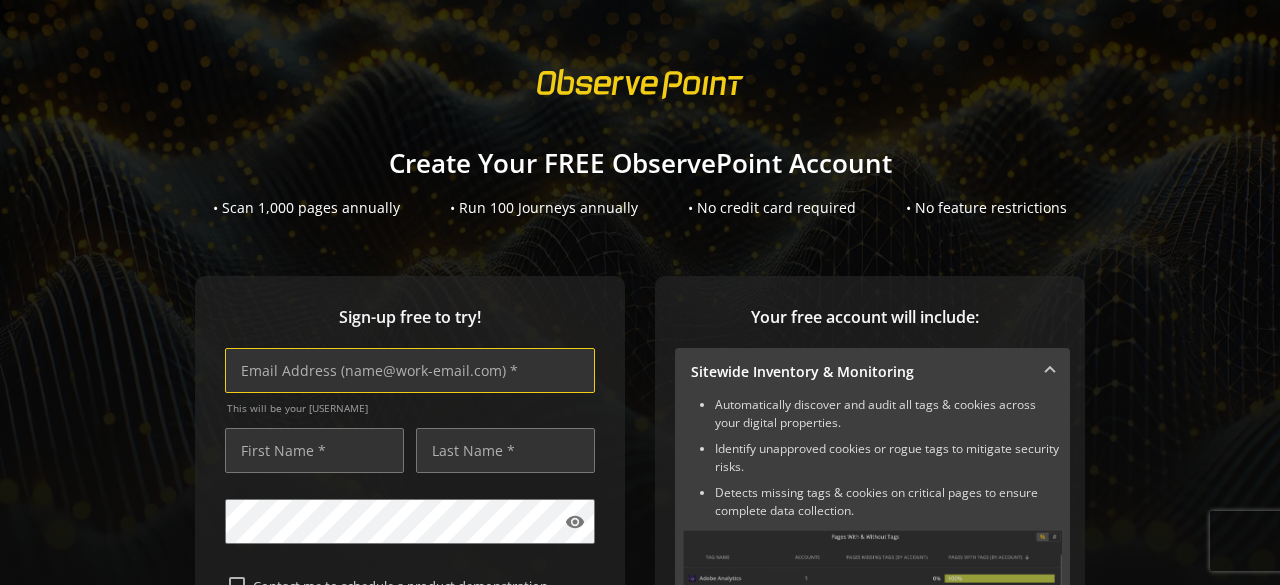 type on "[EMAIL]" 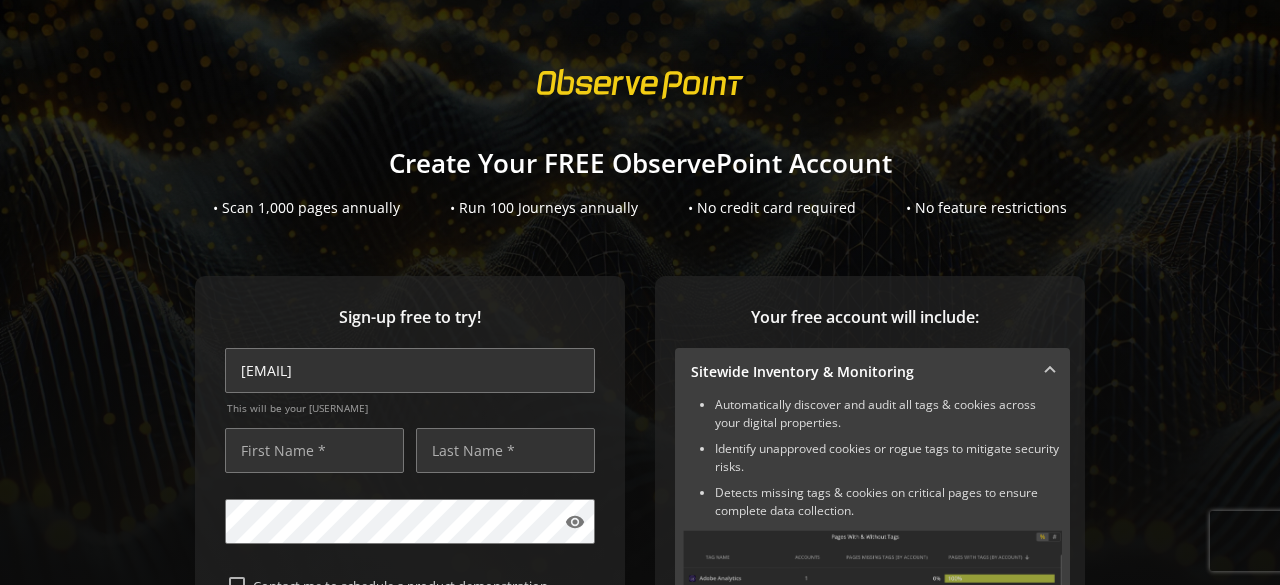 type on "[FIRST]" 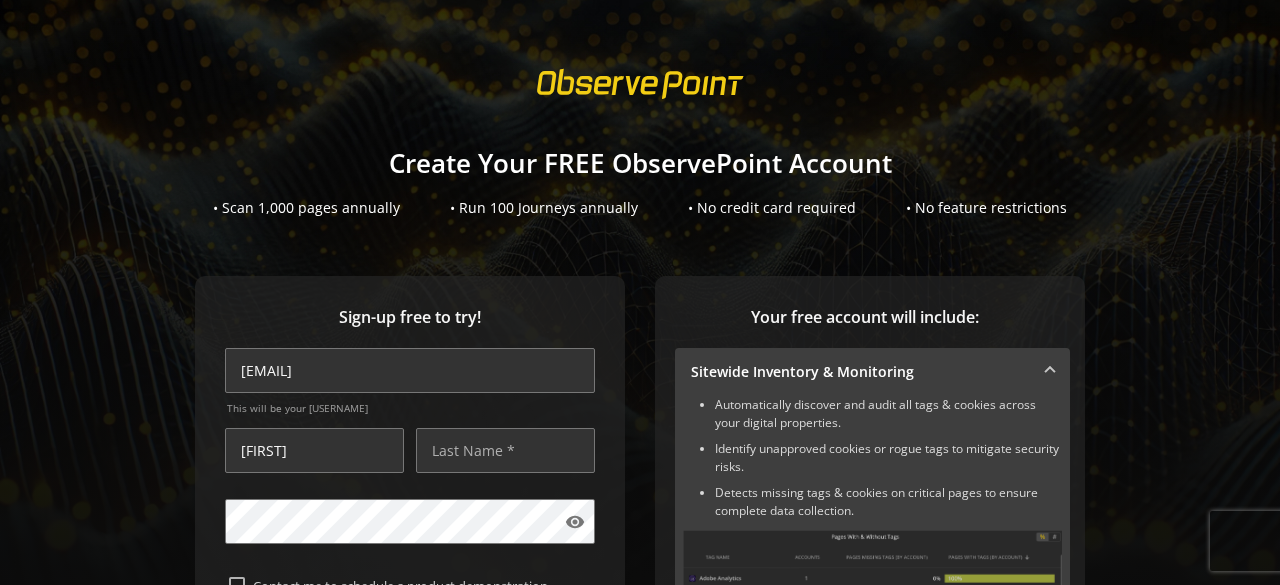type on "[LAST]" 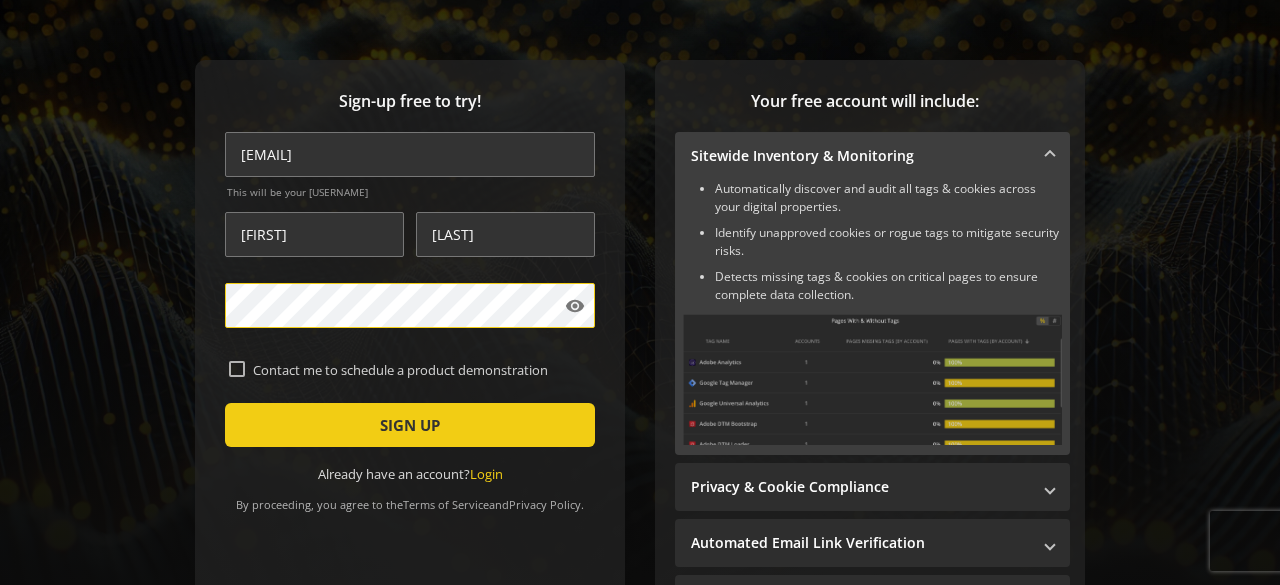 scroll, scrollTop: 240, scrollLeft: 0, axis: vertical 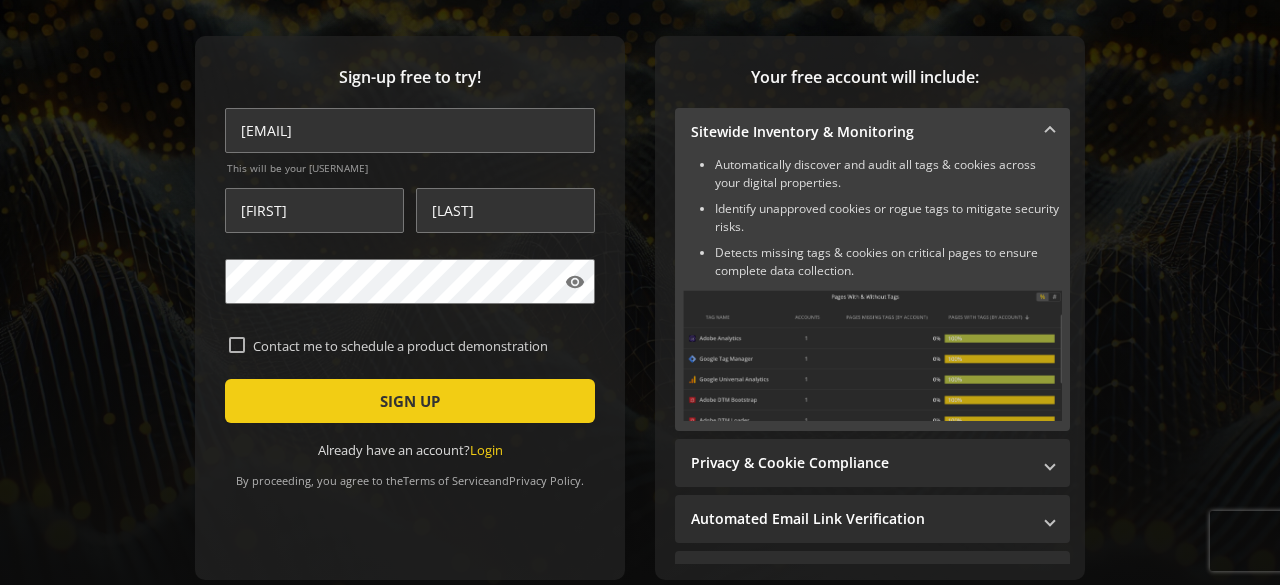click on "SIGN UP" at bounding box center (410, 401) 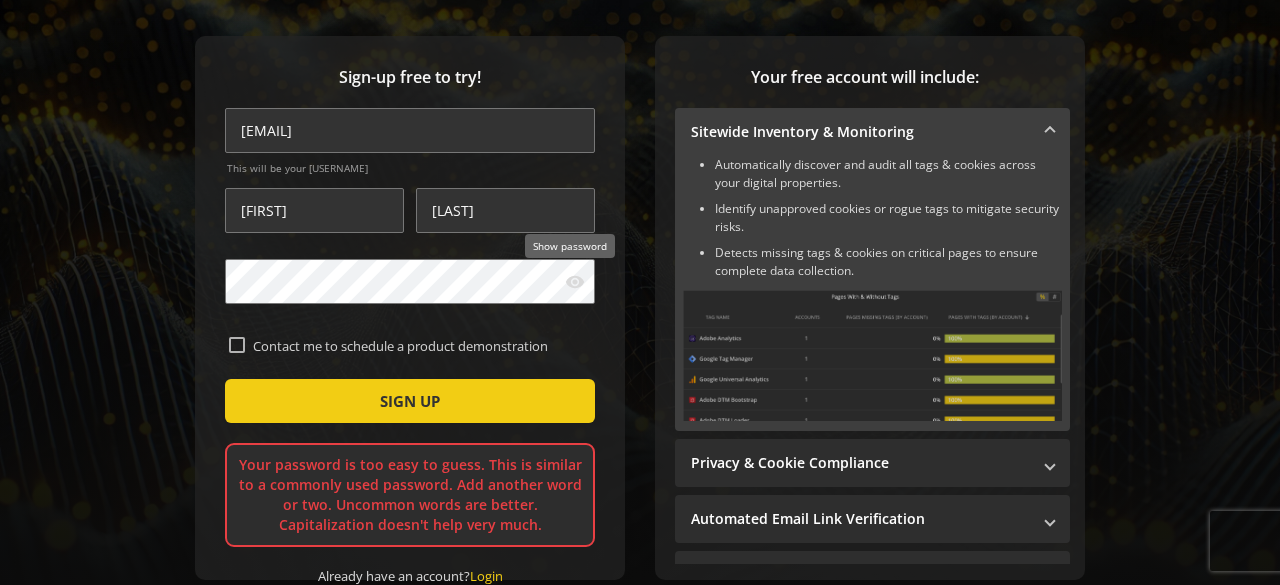 click on "visibility" at bounding box center [575, 282] 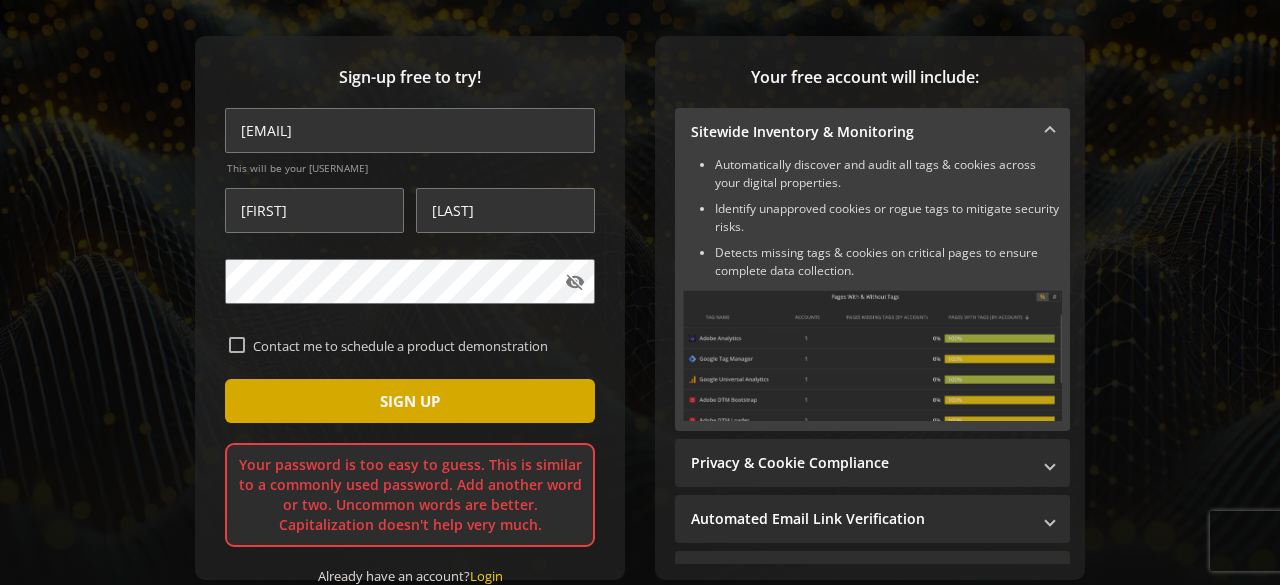 click at bounding box center (410, 401) 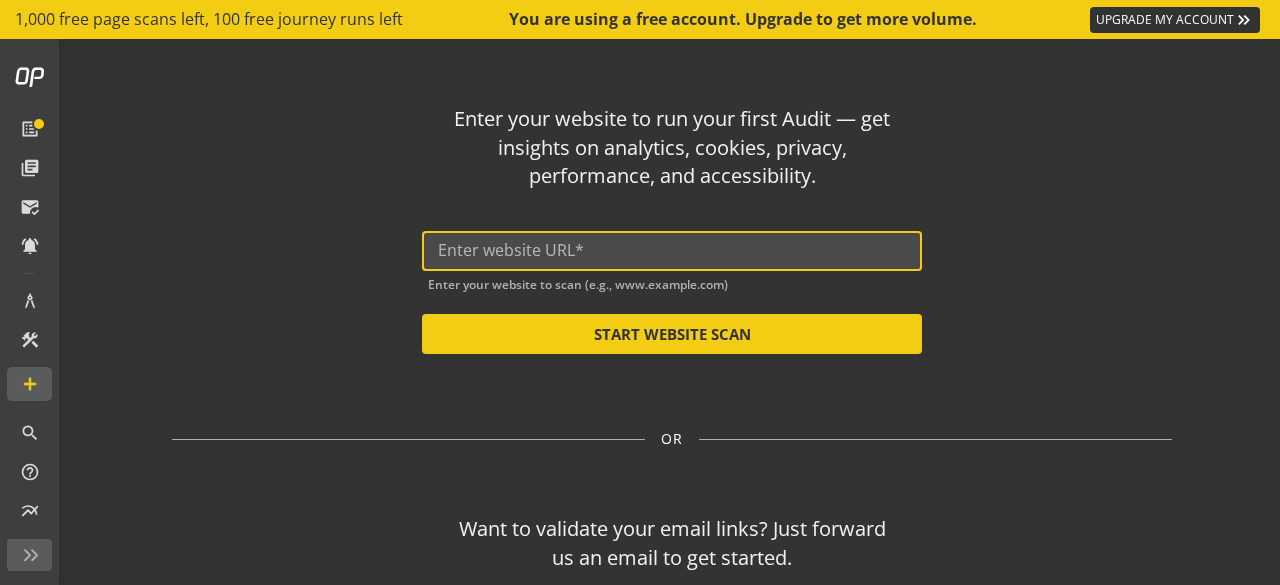 click at bounding box center [672, 250] 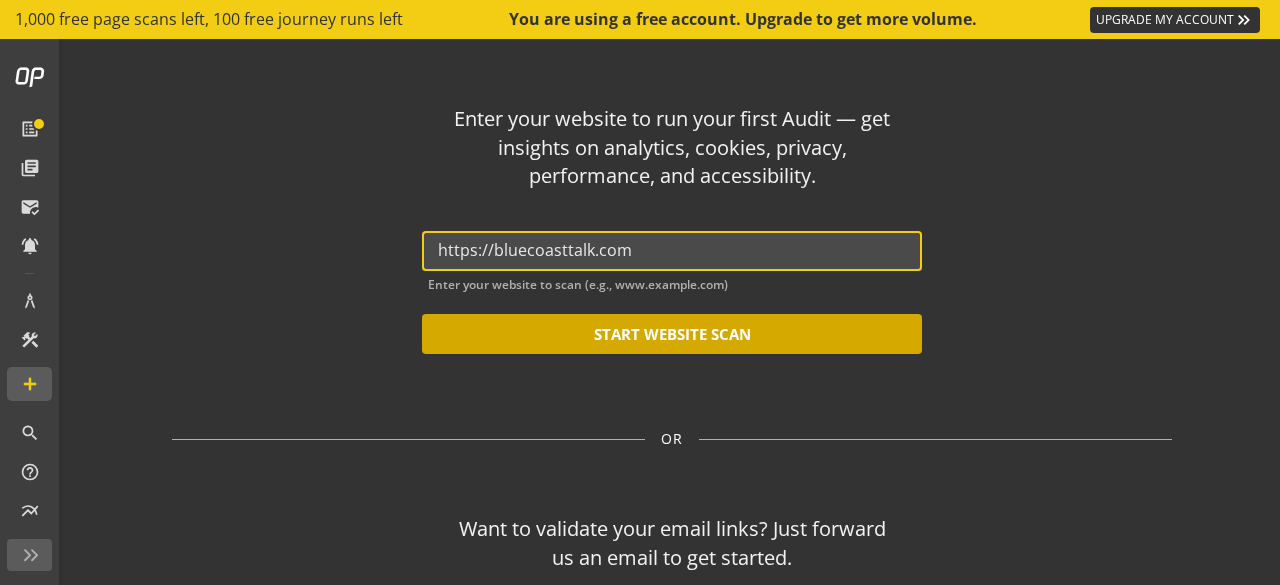 type on "https://bluecoasttalk.com" 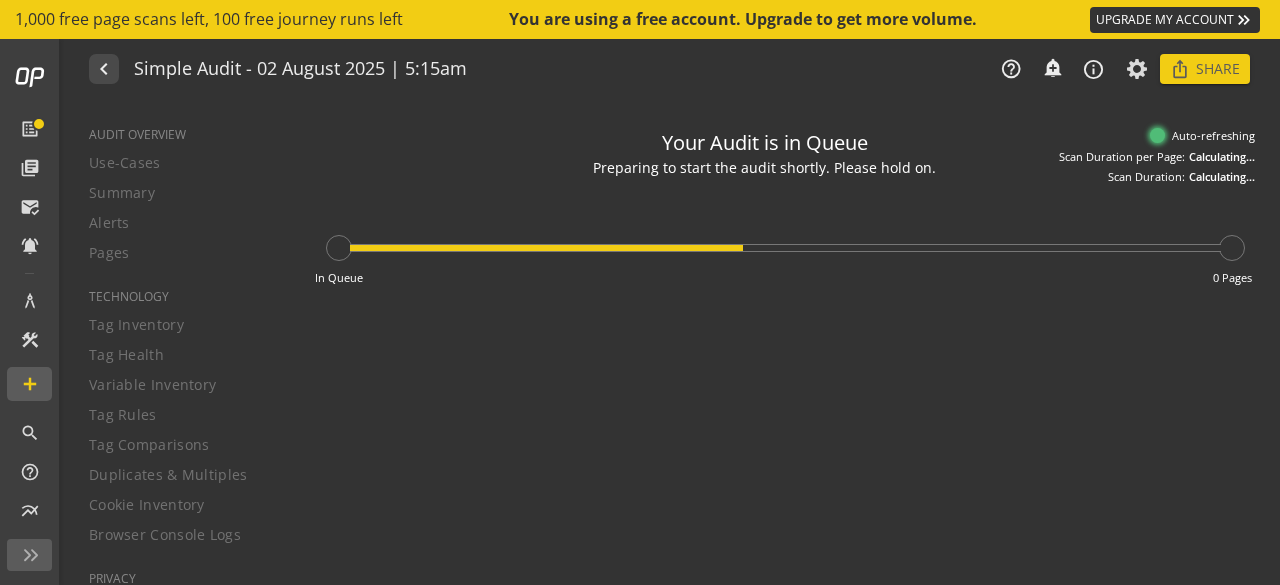 type on "Notes can include:
-a description of what this audit is validating
-changes in audit settings
-discoveries in the report of outstanding rule failures or items needing remediation" 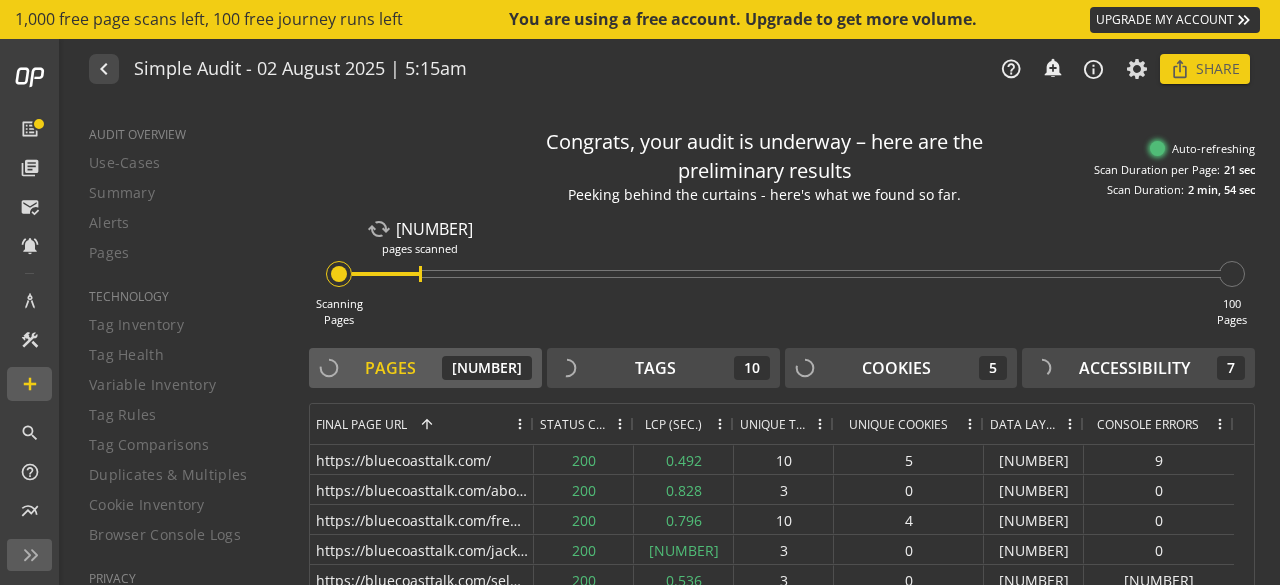 click 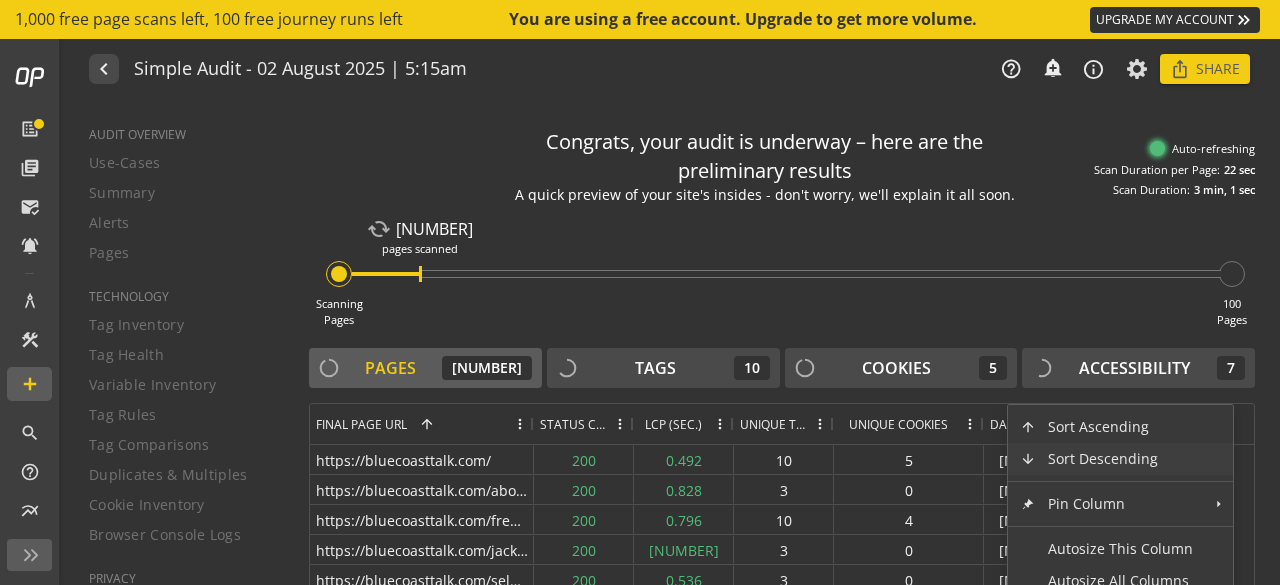 click on "Sort Descending" 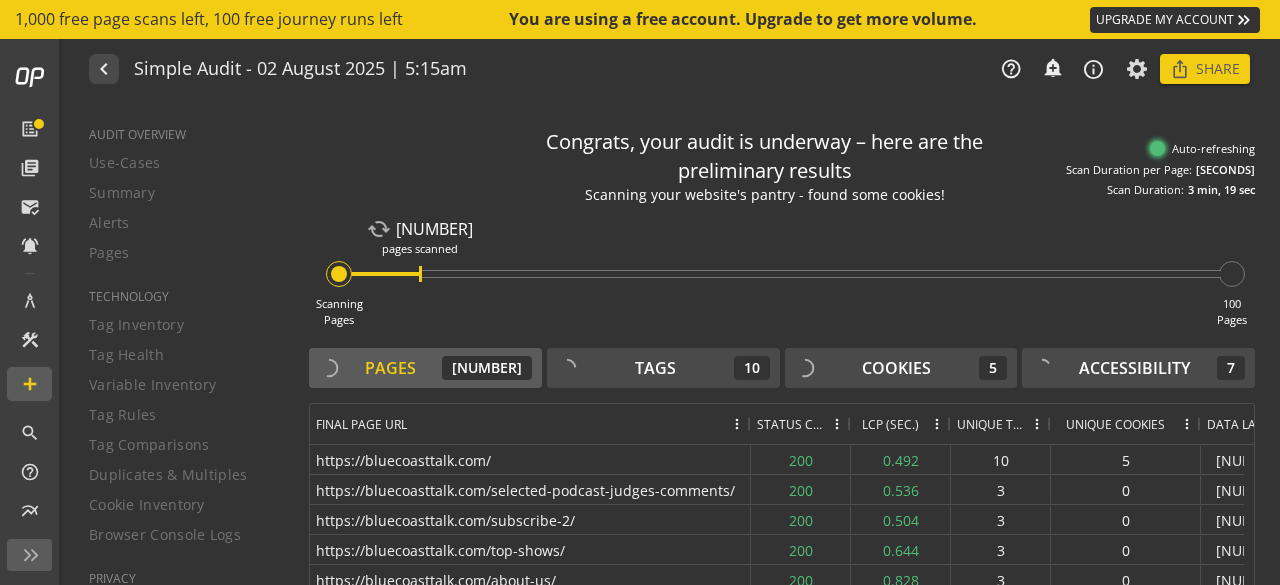 drag, startPoint x: 535, startPoint y: 424, endPoint x: 748, endPoint y: 427, distance: 213.02112 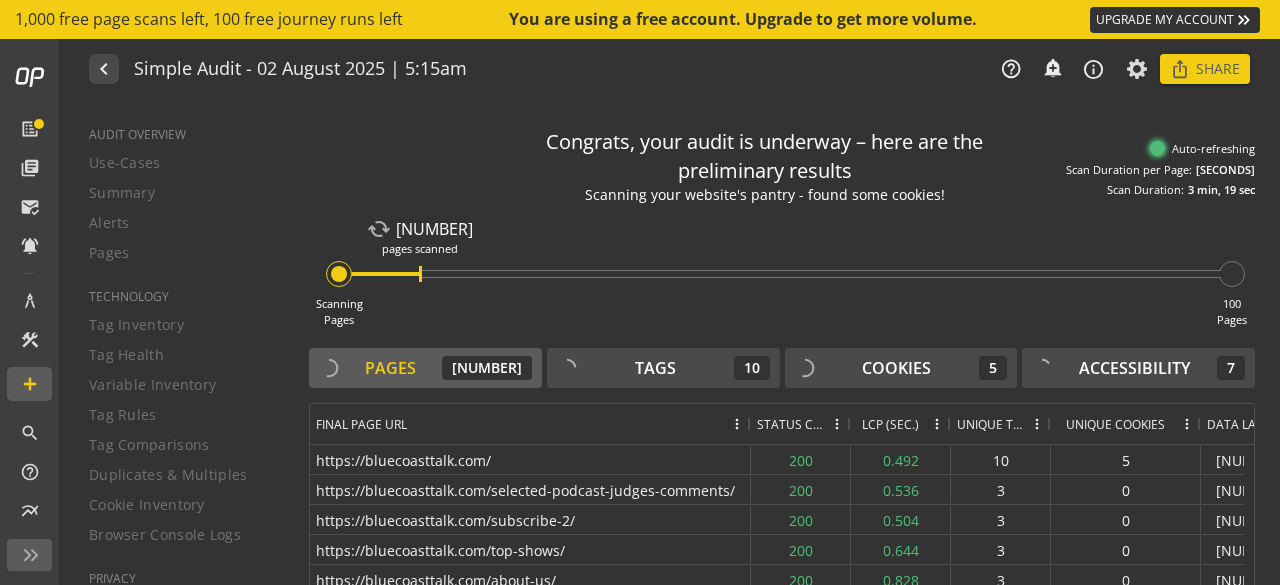 click 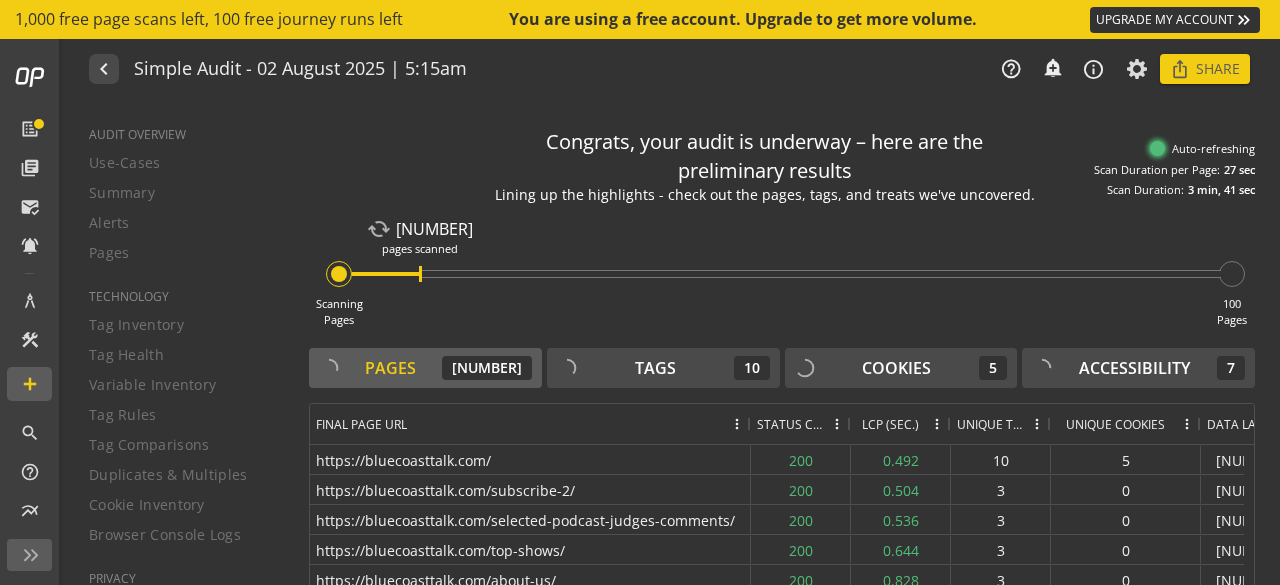 scroll, scrollTop: 0, scrollLeft: 217, axis: horizontal 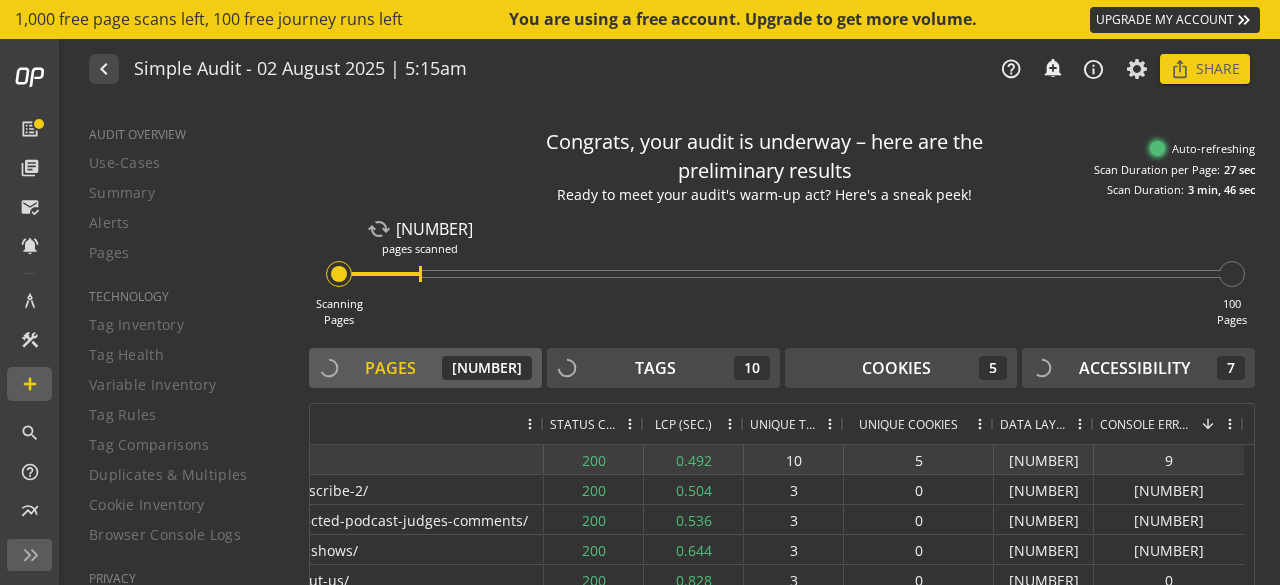 click on "9" 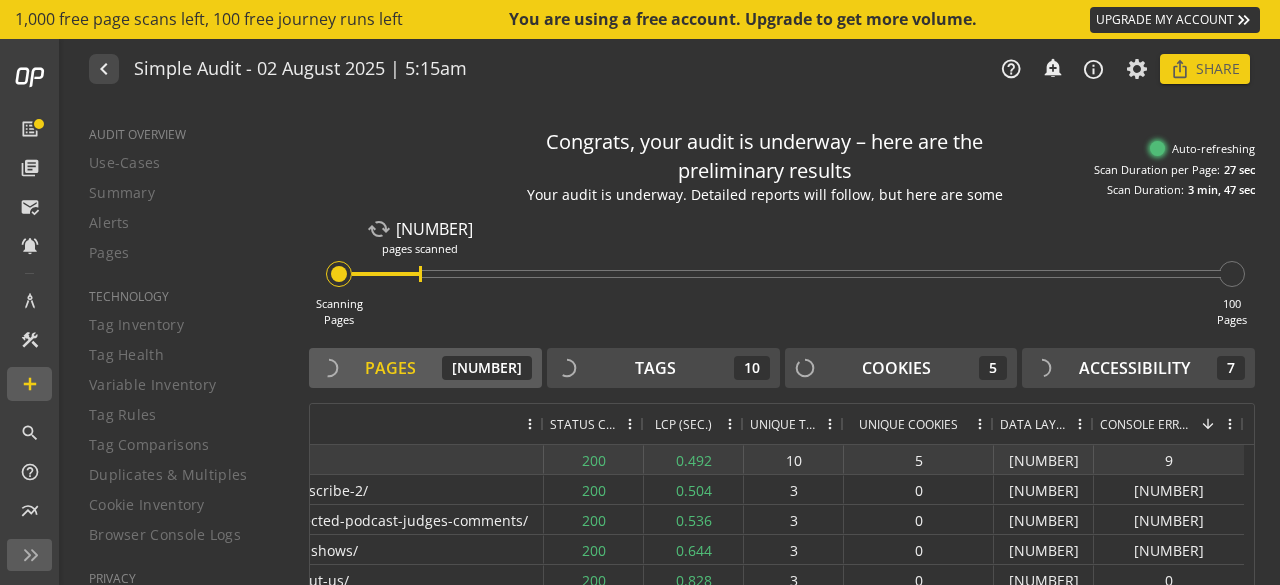 click on "9" 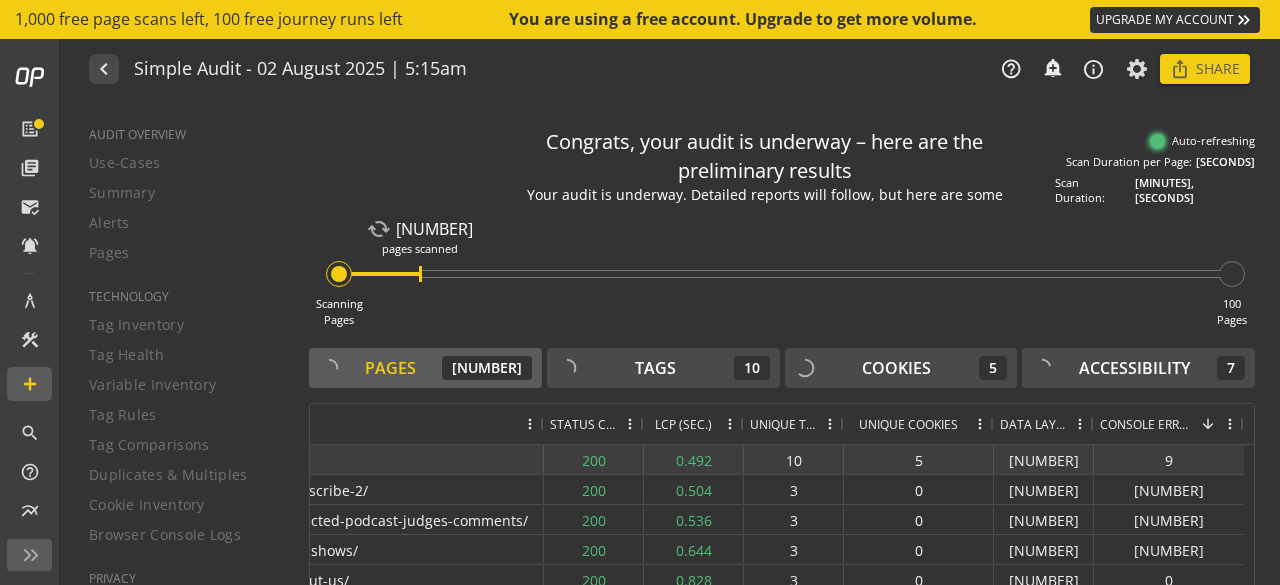 click on "9" 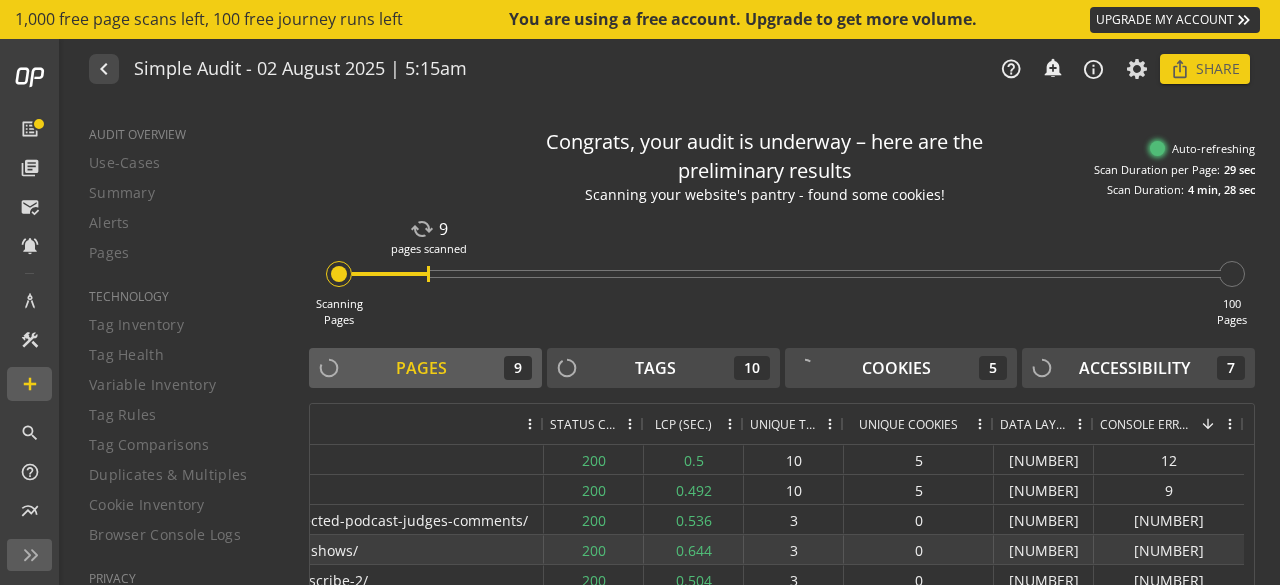 scroll, scrollTop: 0, scrollLeft: 177, axis: horizontal 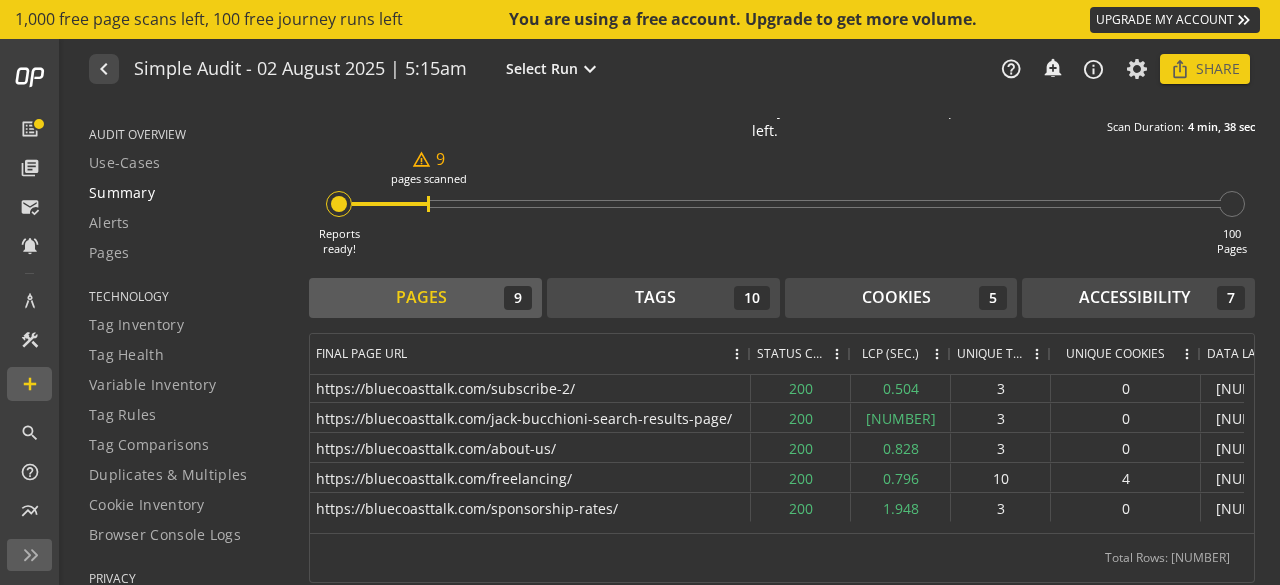 click on "Summary" 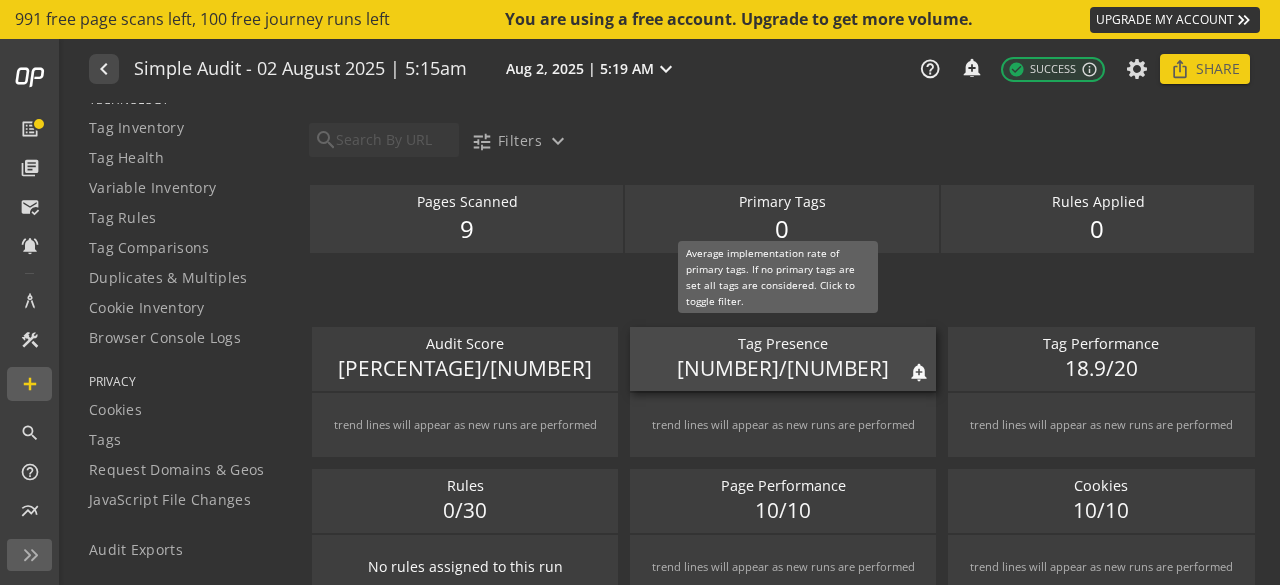 scroll, scrollTop: 200, scrollLeft: 0, axis: vertical 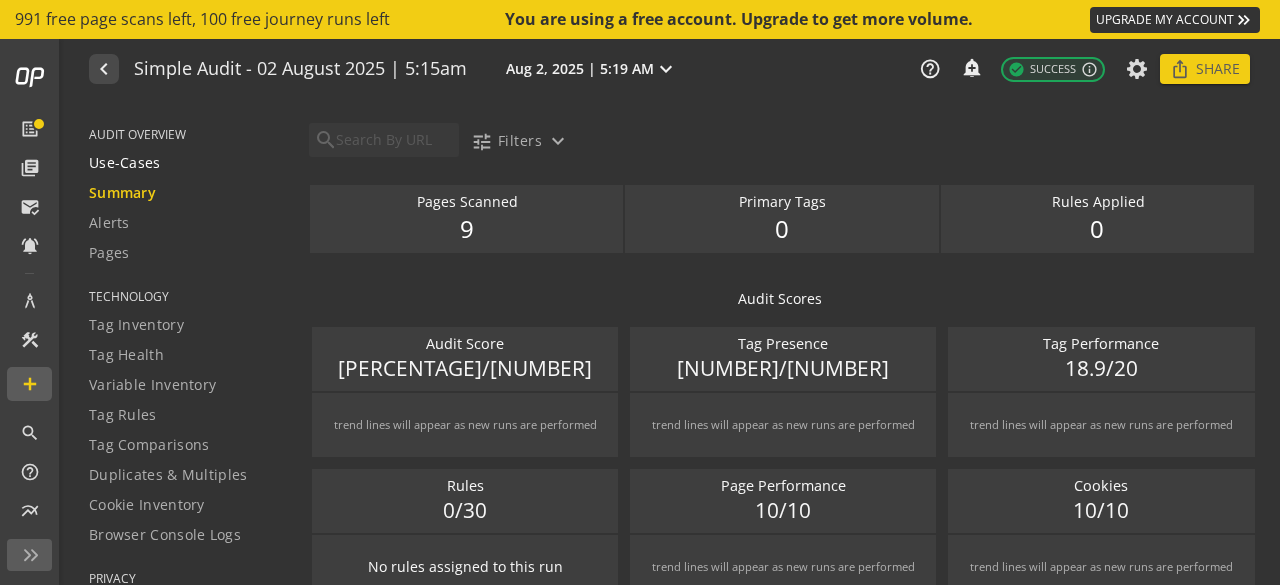 click on "Use-Cases" 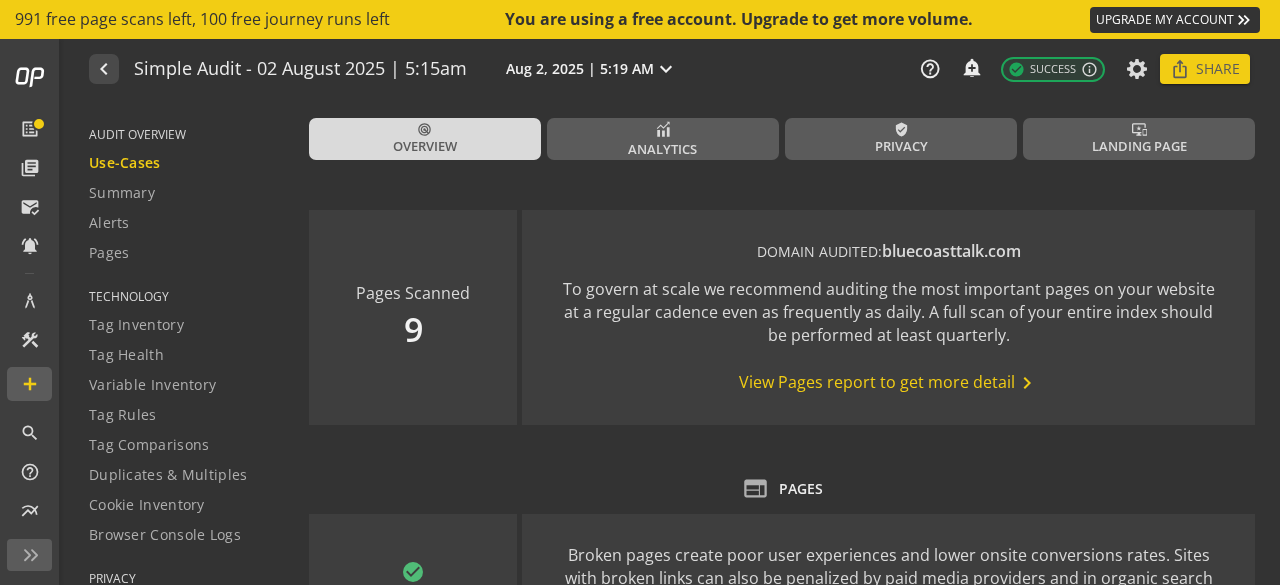 click on "View Pages report to get more detail  chevron_right" 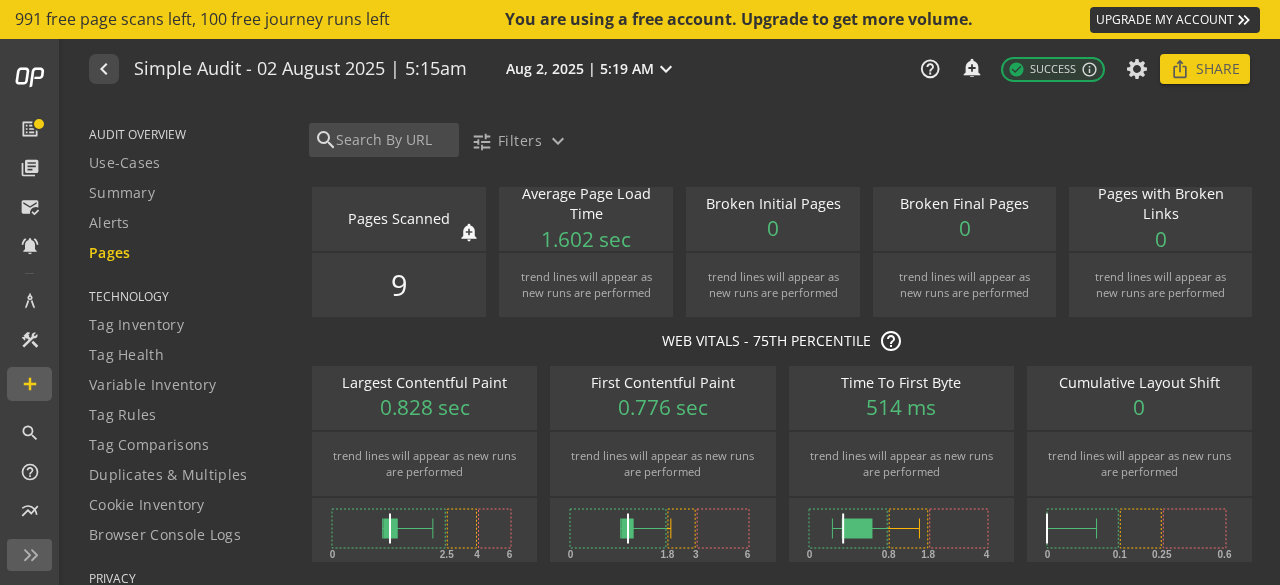 click on "9" 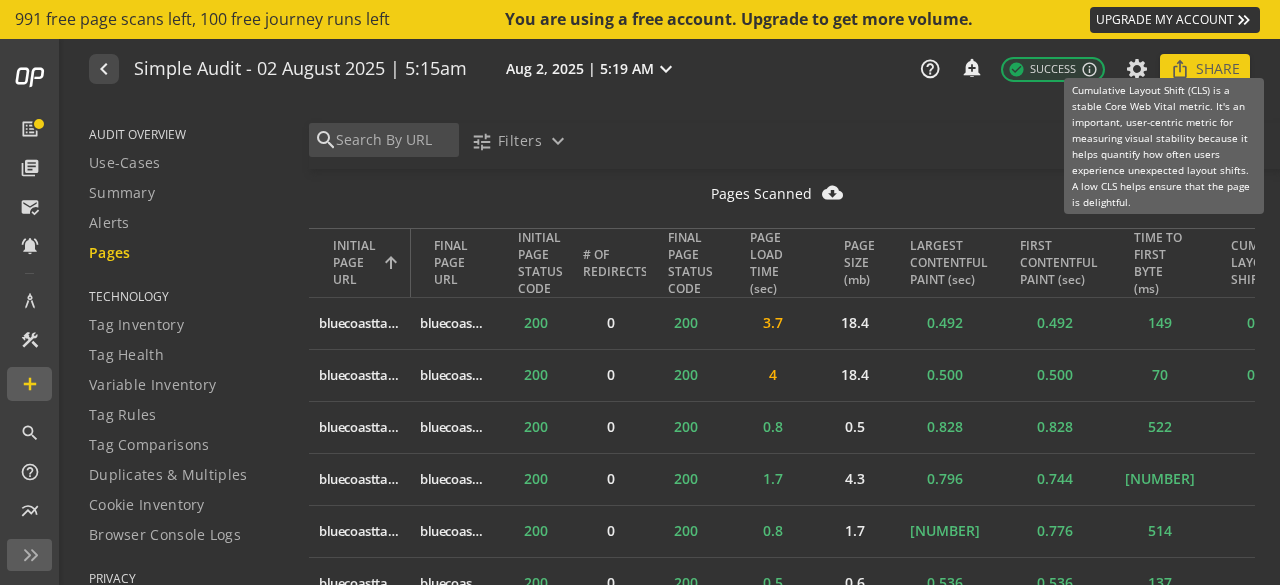 scroll, scrollTop: 600, scrollLeft: 0, axis: vertical 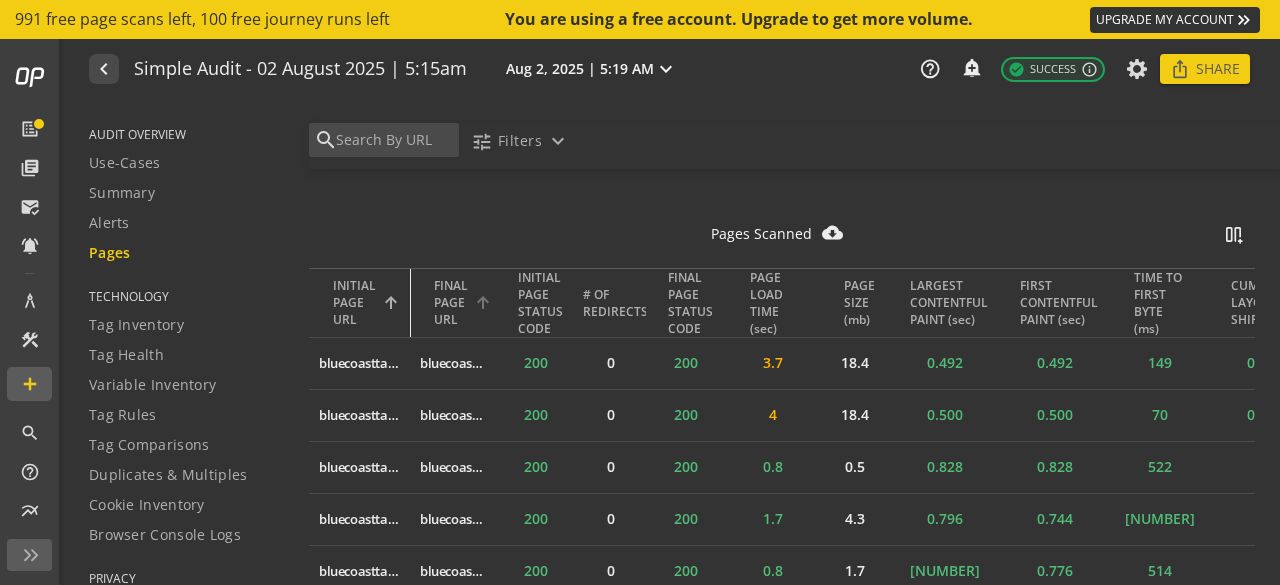 drag, startPoint x: 408, startPoint y: 313, endPoint x: 476, endPoint y: 284, distance: 73.92564 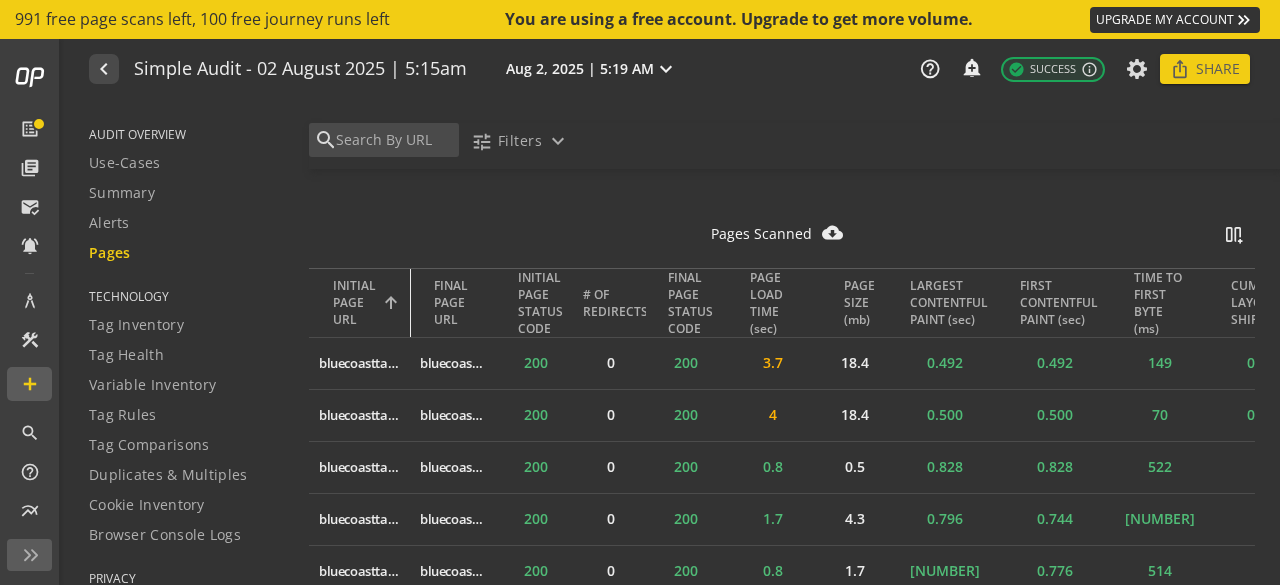 drag, startPoint x: 409, startPoint y: 286, endPoint x: 398, endPoint y: 288, distance: 11.18034 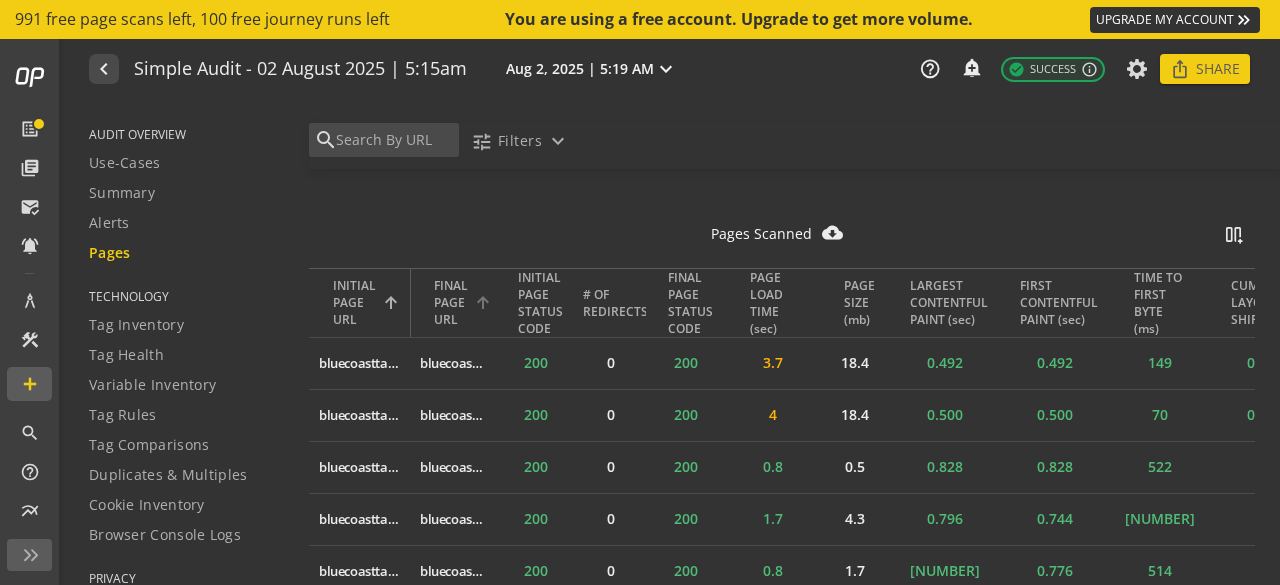 drag, startPoint x: 398, startPoint y: 288, endPoint x: 457, endPoint y: 295, distance: 59.413803 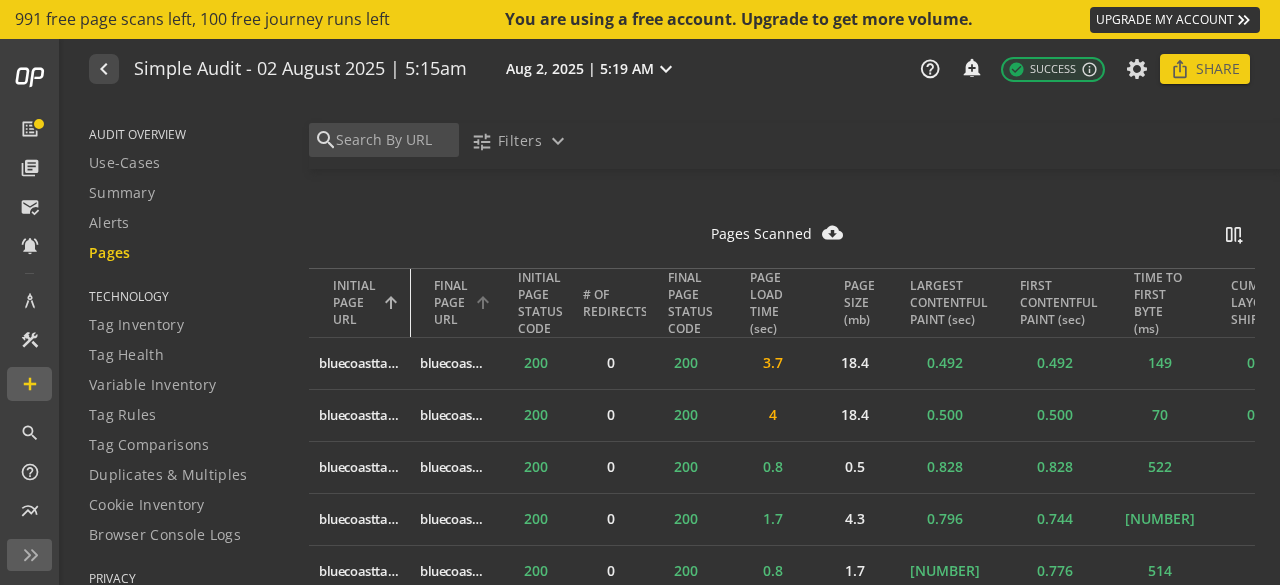 drag, startPoint x: 415, startPoint y: 319, endPoint x: 429, endPoint y: 324, distance: 14.866069 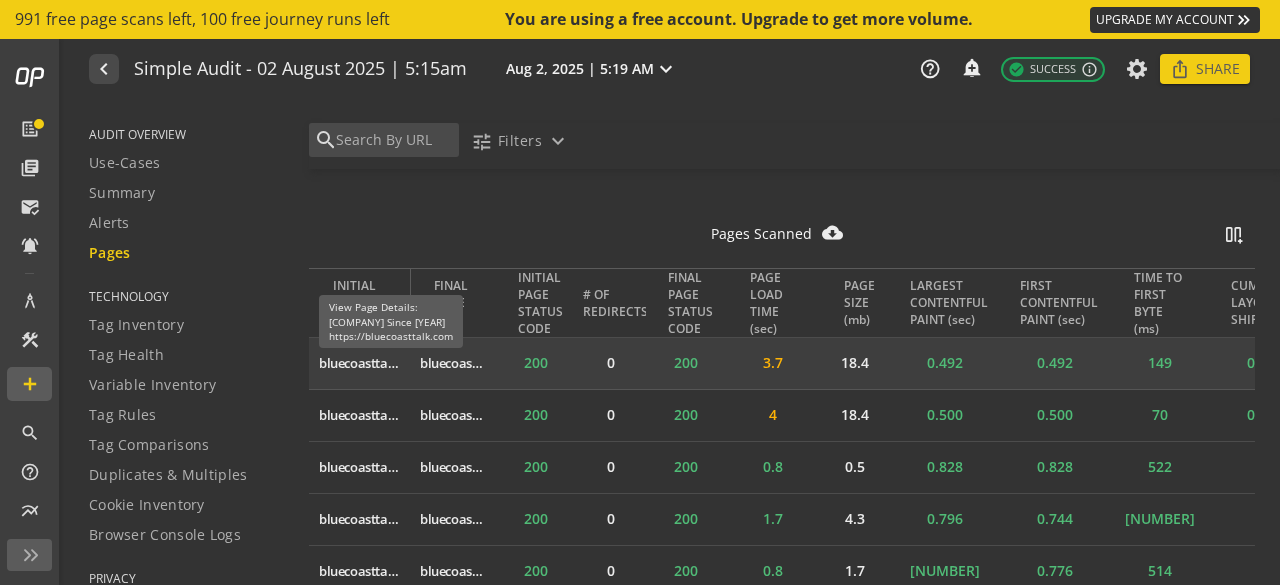 click on "bluecoasttalk.com" 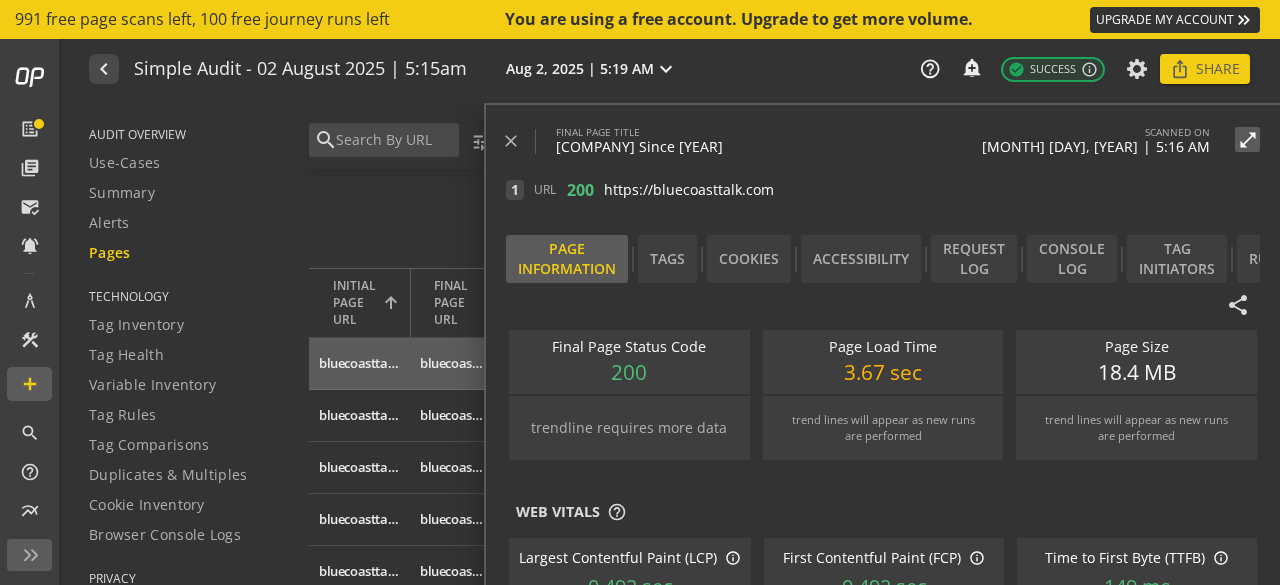 type 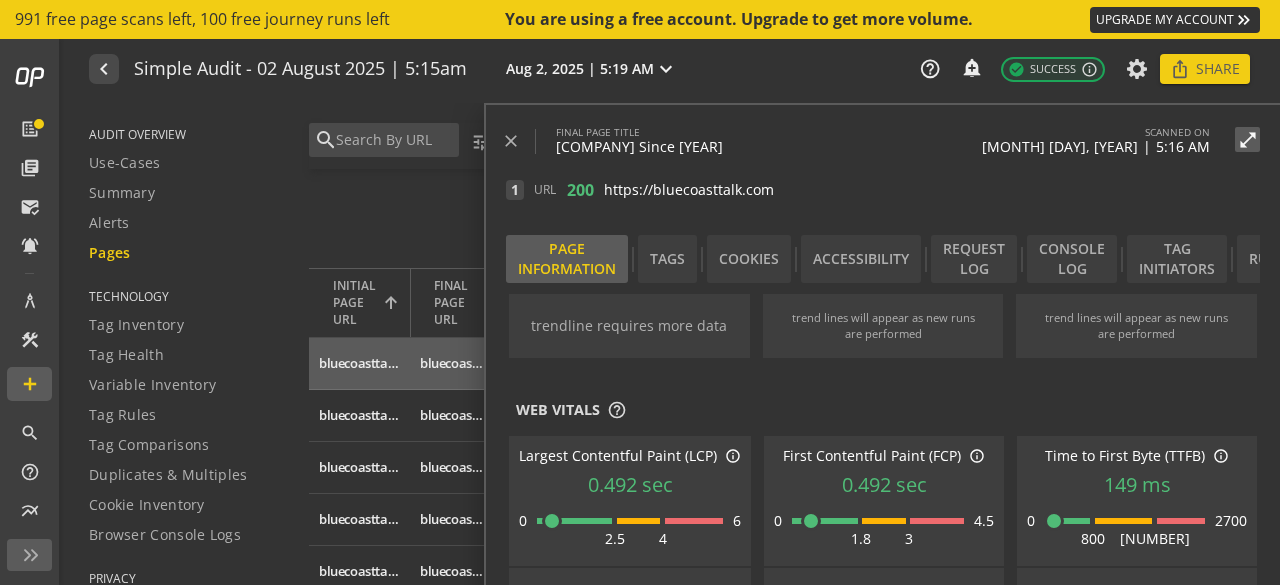 scroll, scrollTop: 0, scrollLeft: 0, axis: both 